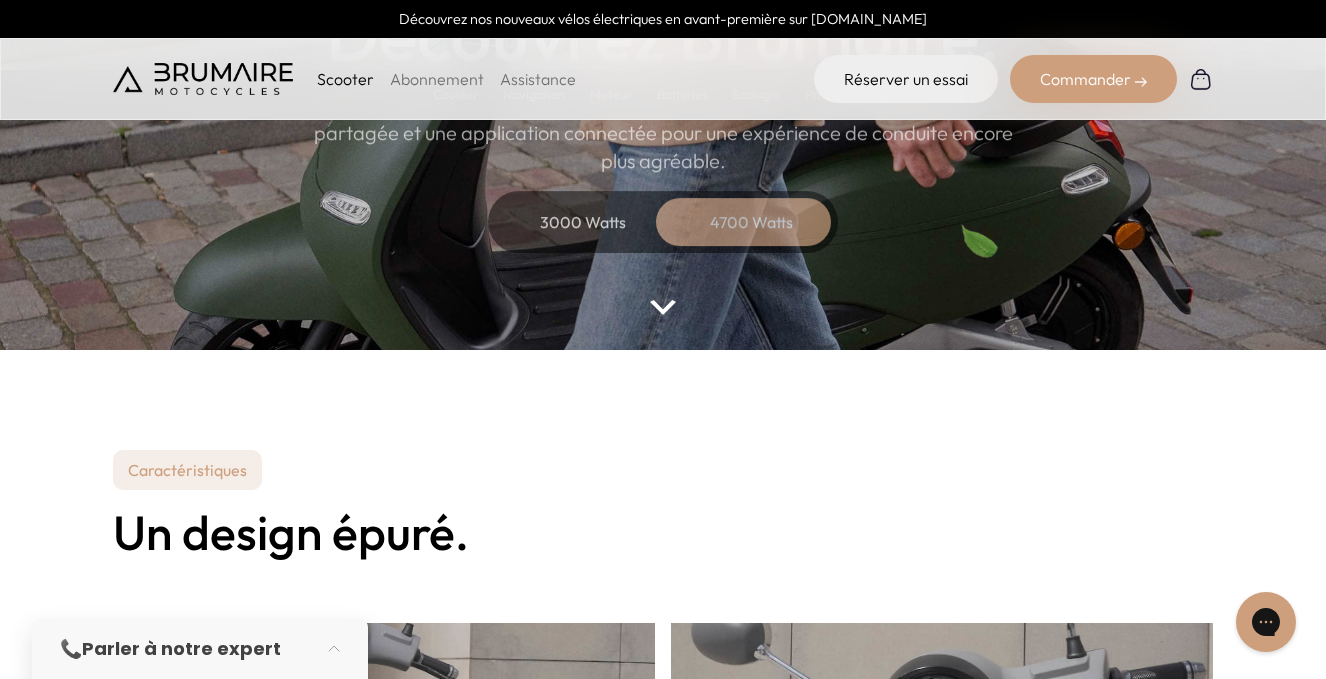 scroll, scrollTop: 0, scrollLeft: 0, axis: both 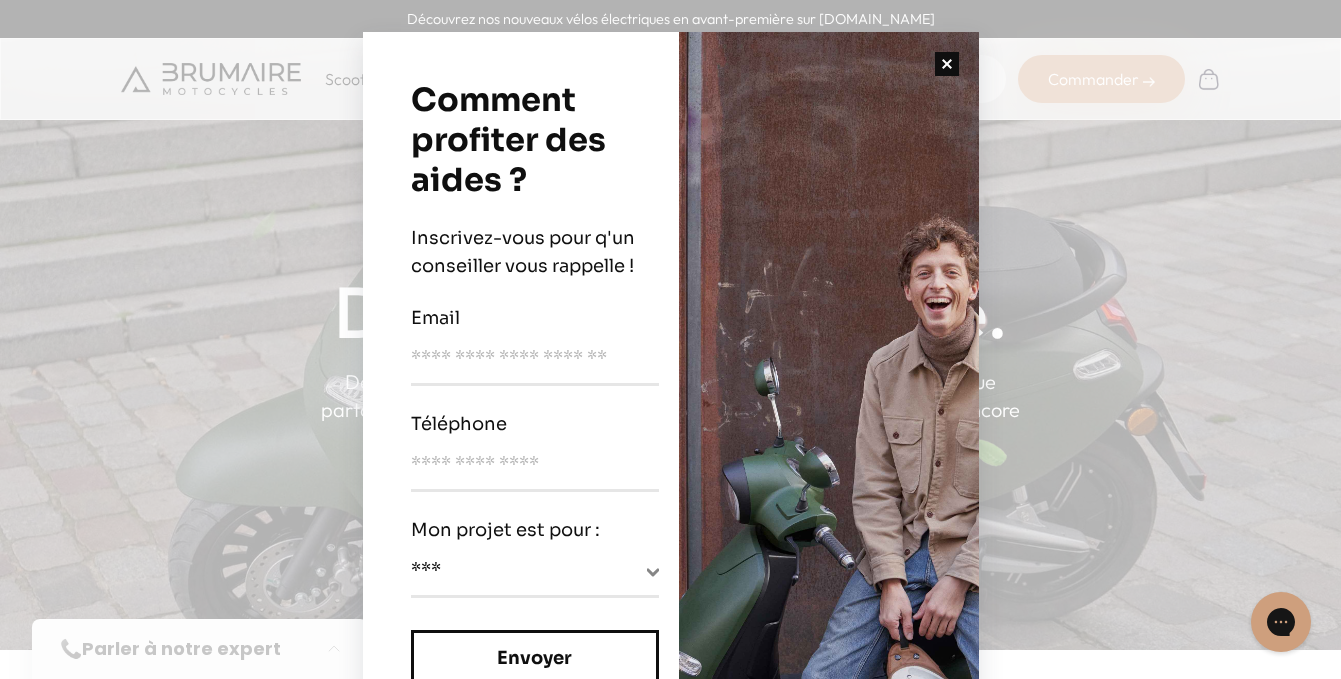 click at bounding box center [947, 64] 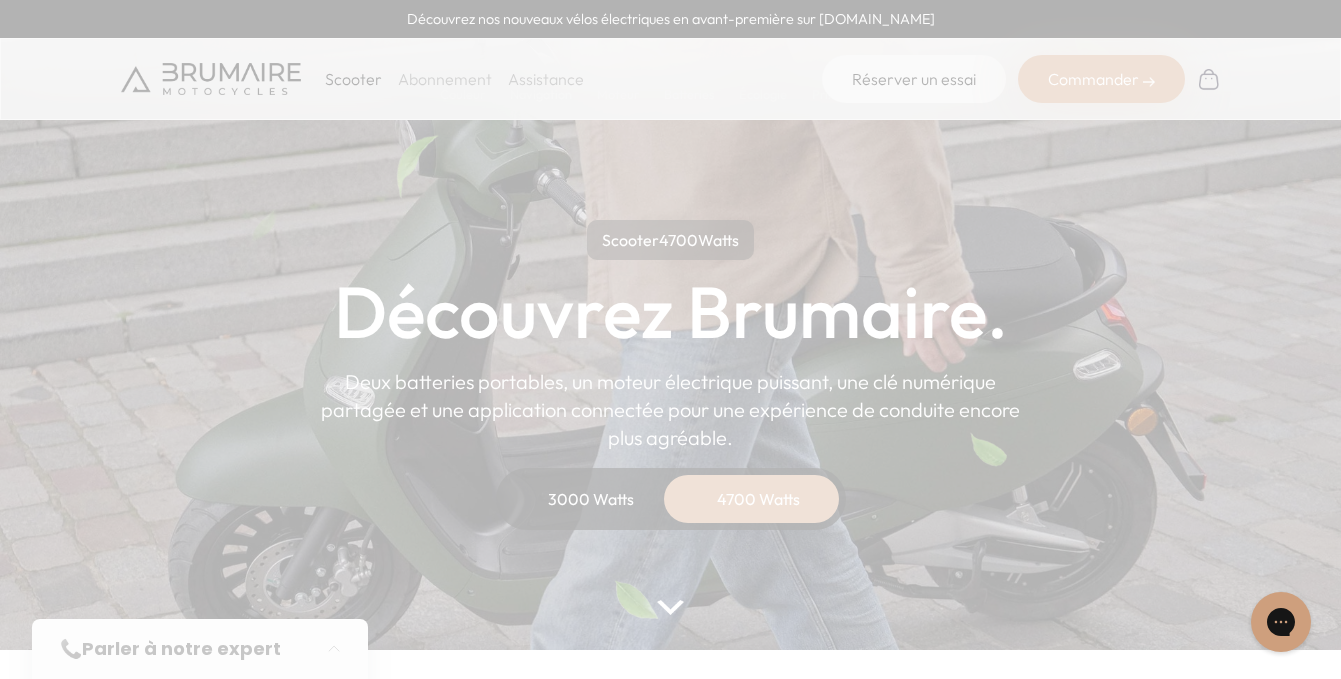scroll, scrollTop: 87, scrollLeft: 0, axis: vertical 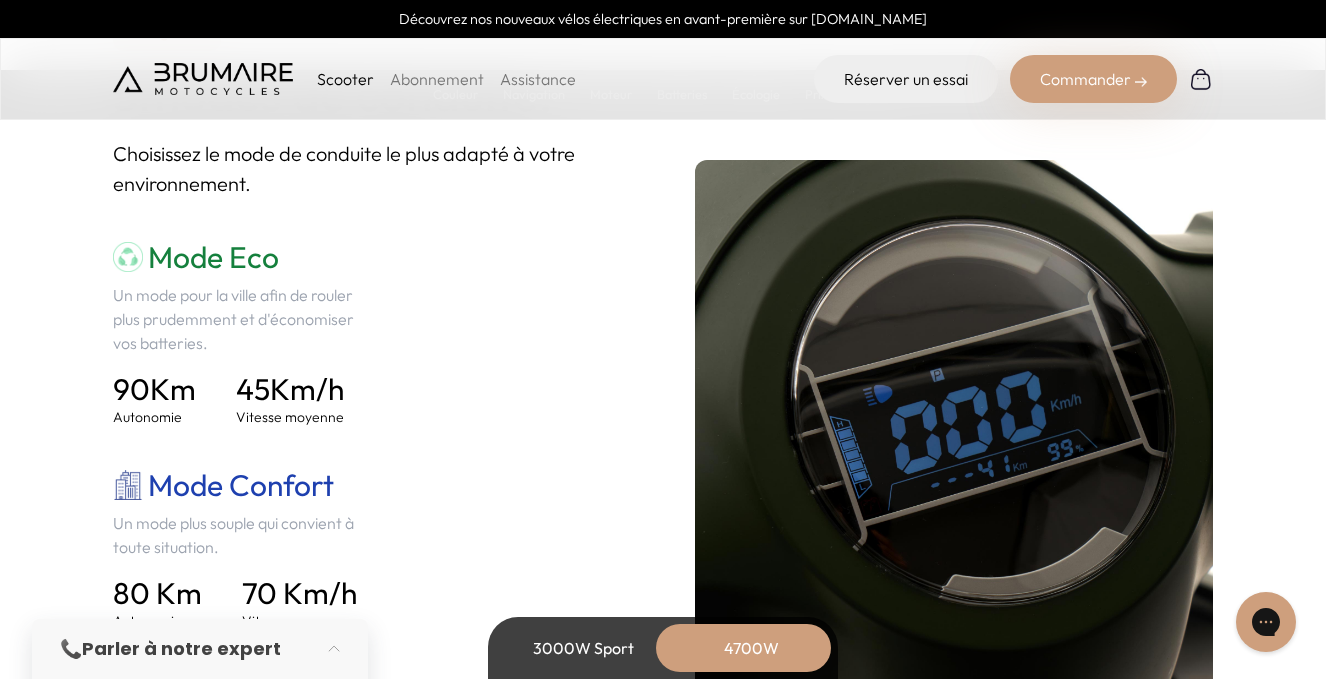 click on "3000W Sport" at bounding box center [583, 648] 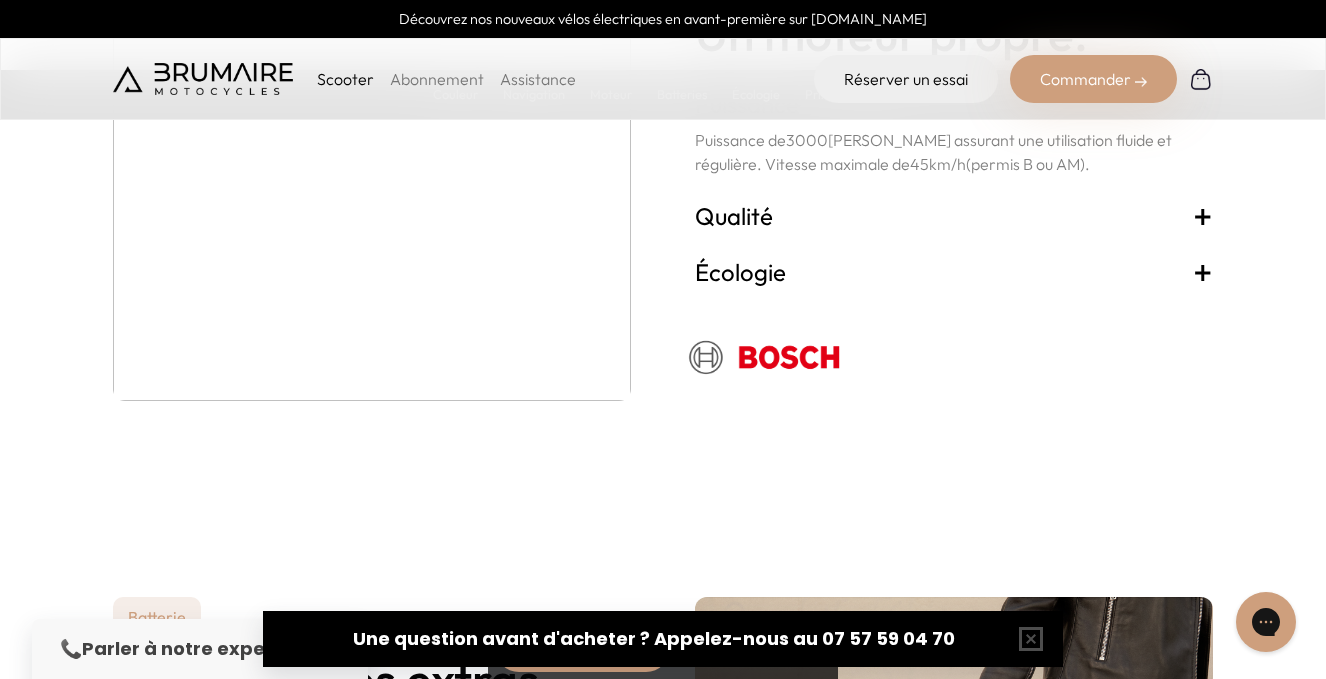 scroll, scrollTop: 3500, scrollLeft: 0, axis: vertical 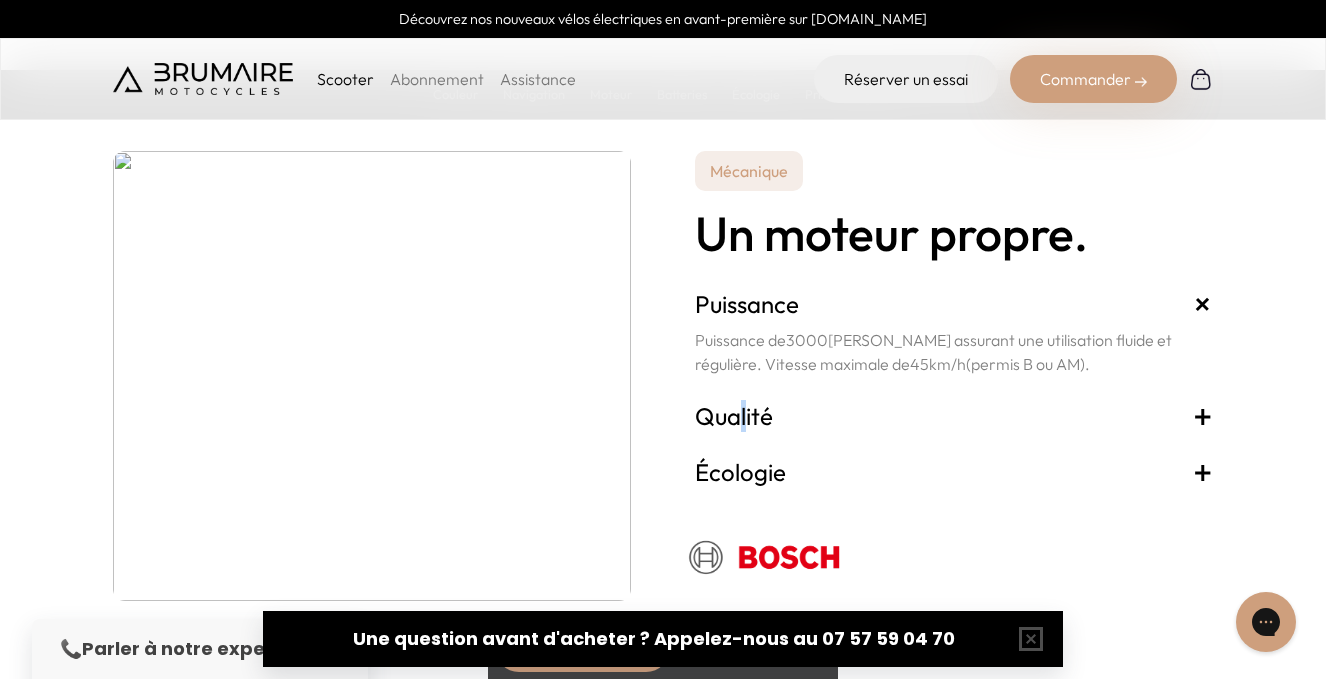 click on "Qualité  +" at bounding box center [954, 416] 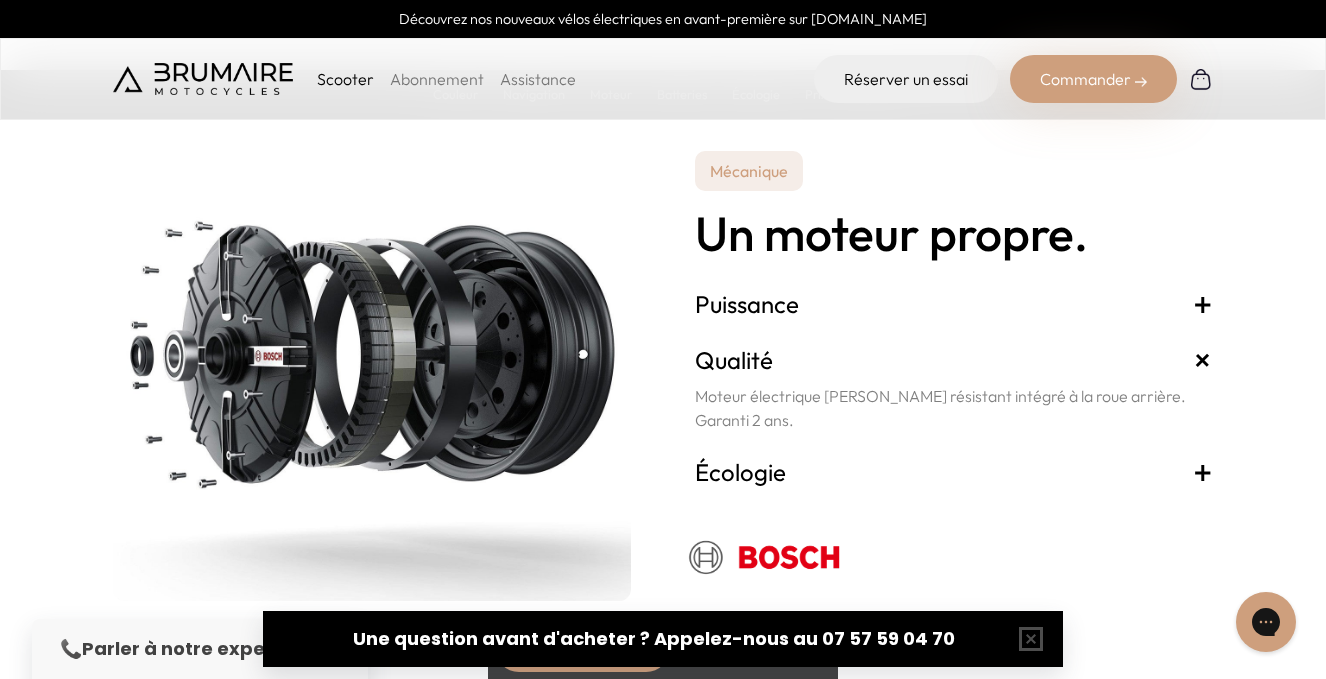 click on "Écologie  +" at bounding box center [954, 472] 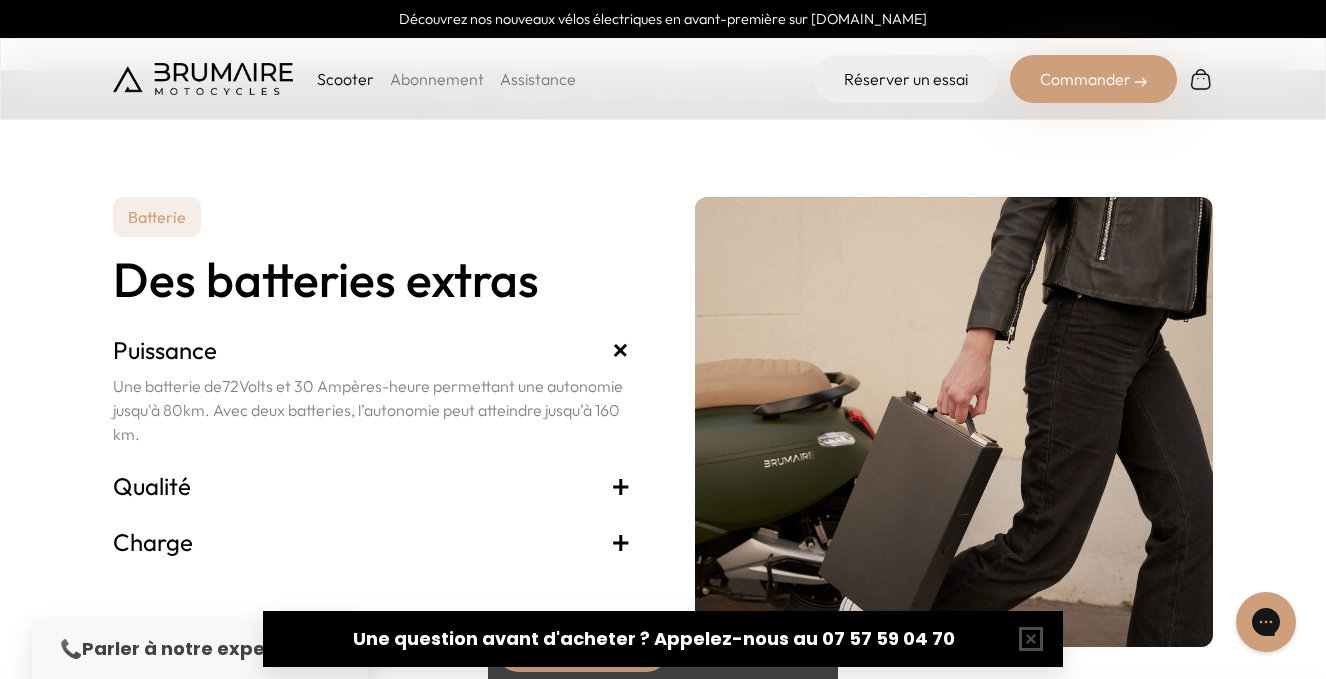 scroll, scrollTop: 4200, scrollLeft: 0, axis: vertical 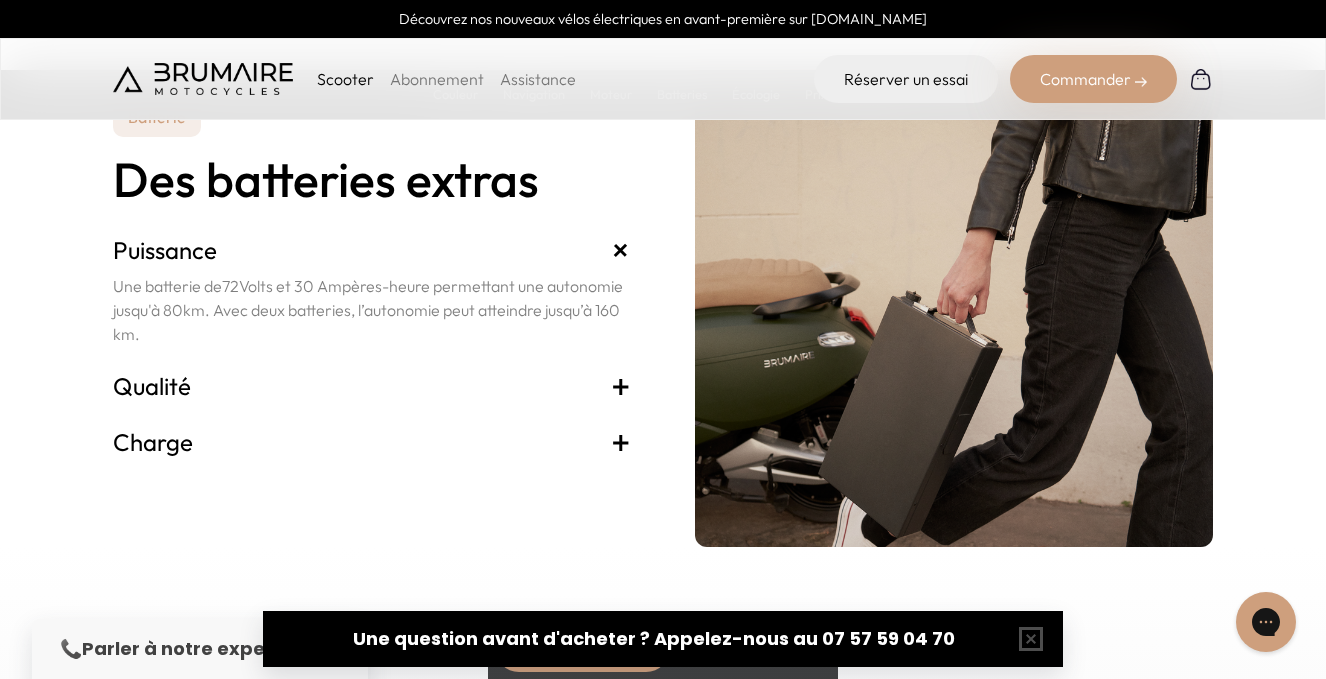 click on "Qualité  +" at bounding box center (372, 386) 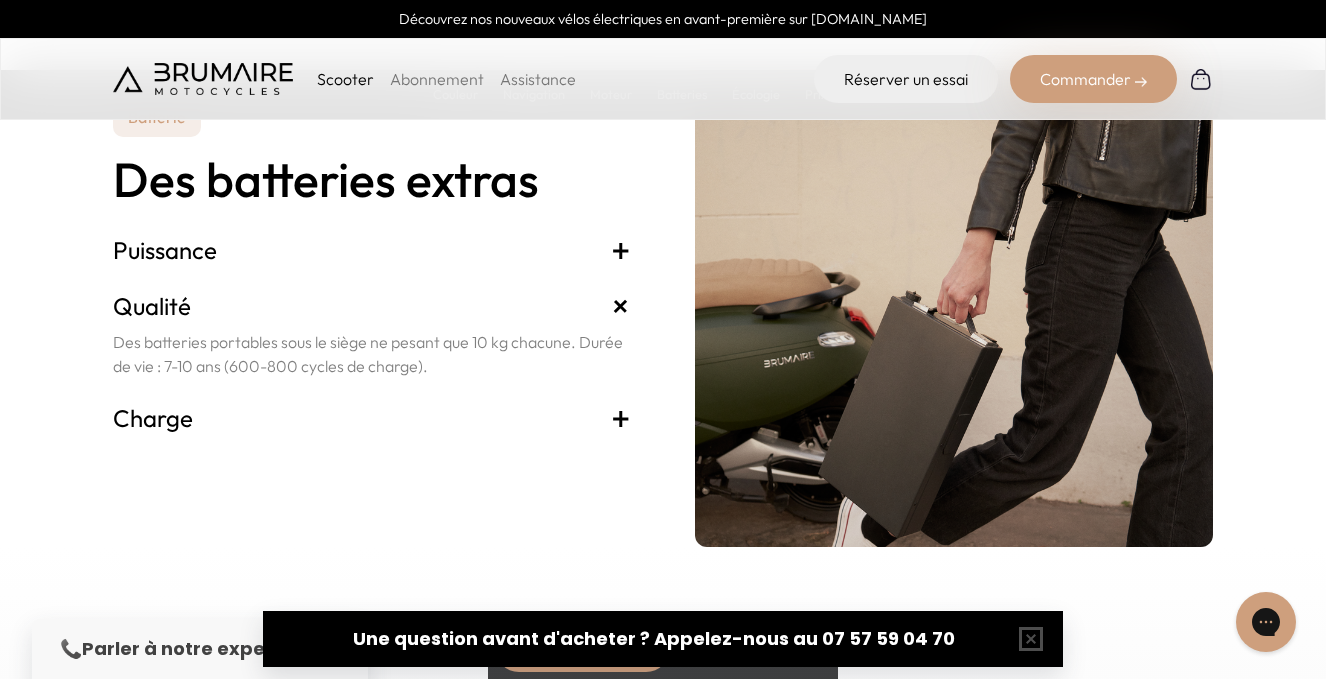 click on "Charge  +" at bounding box center [372, 418] 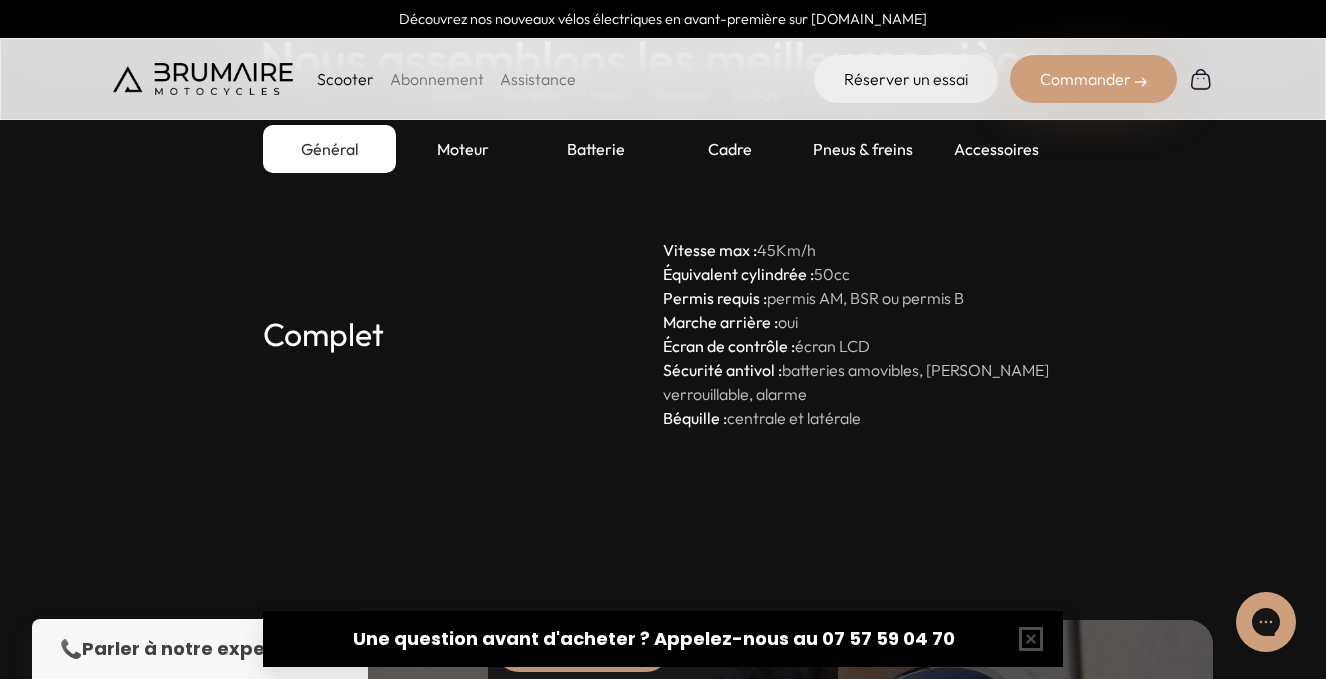 scroll, scrollTop: 5500, scrollLeft: 0, axis: vertical 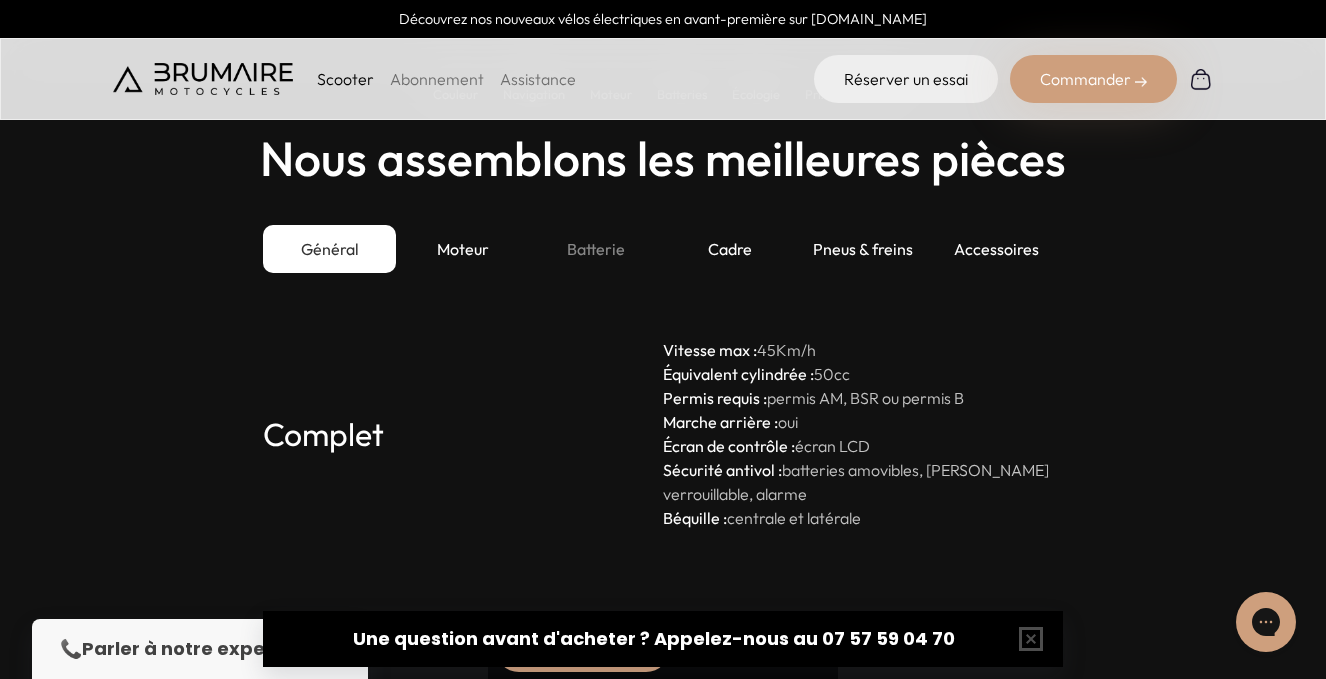click on "Batterie" at bounding box center [596, 249] 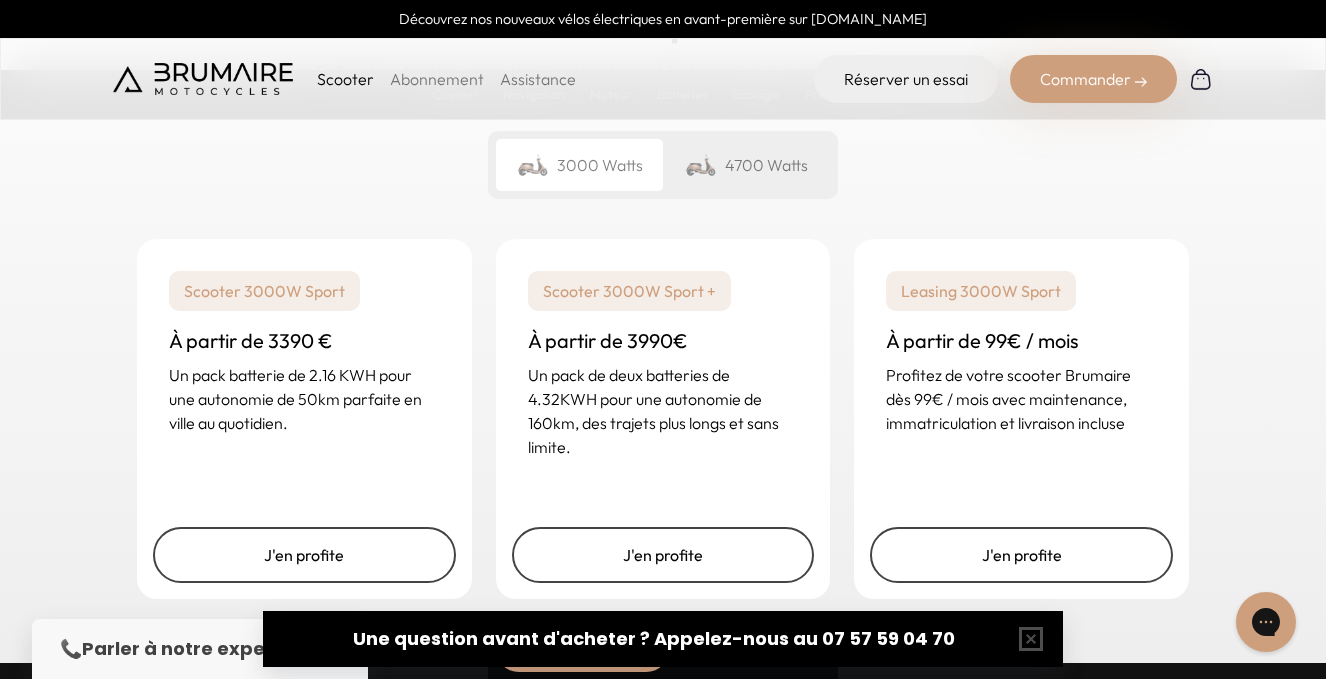 scroll, scrollTop: 4969, scrollLeft: 0, axis: vertical 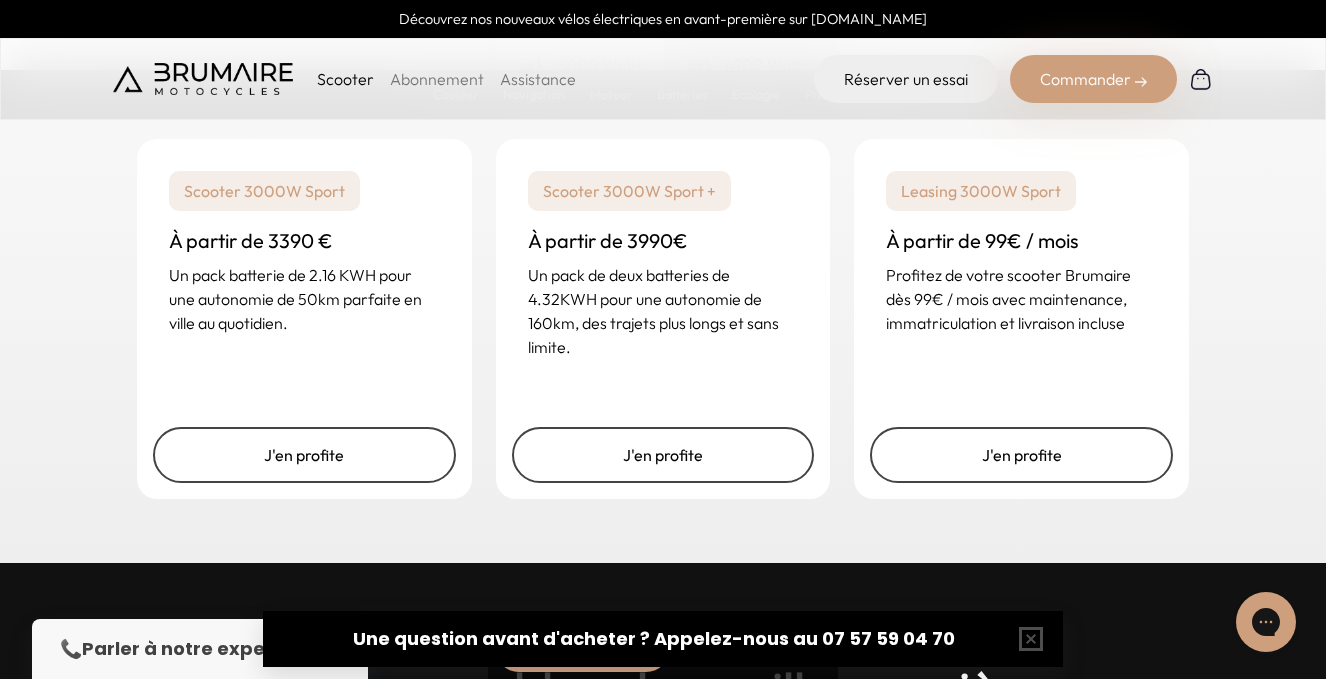 click on "Commander" at bounding box center (1093, 79) 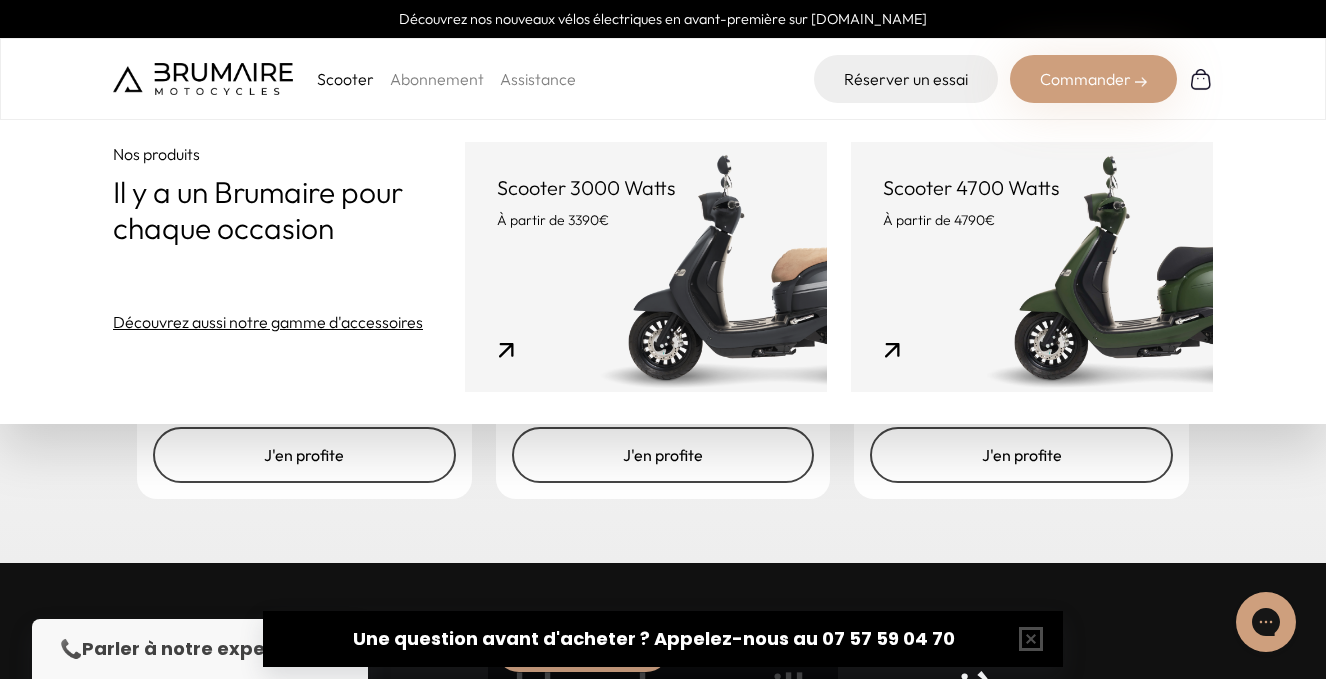 click on "Scooter 3000 Watts
À partir de 3390€" at bounding box center (646, 267) 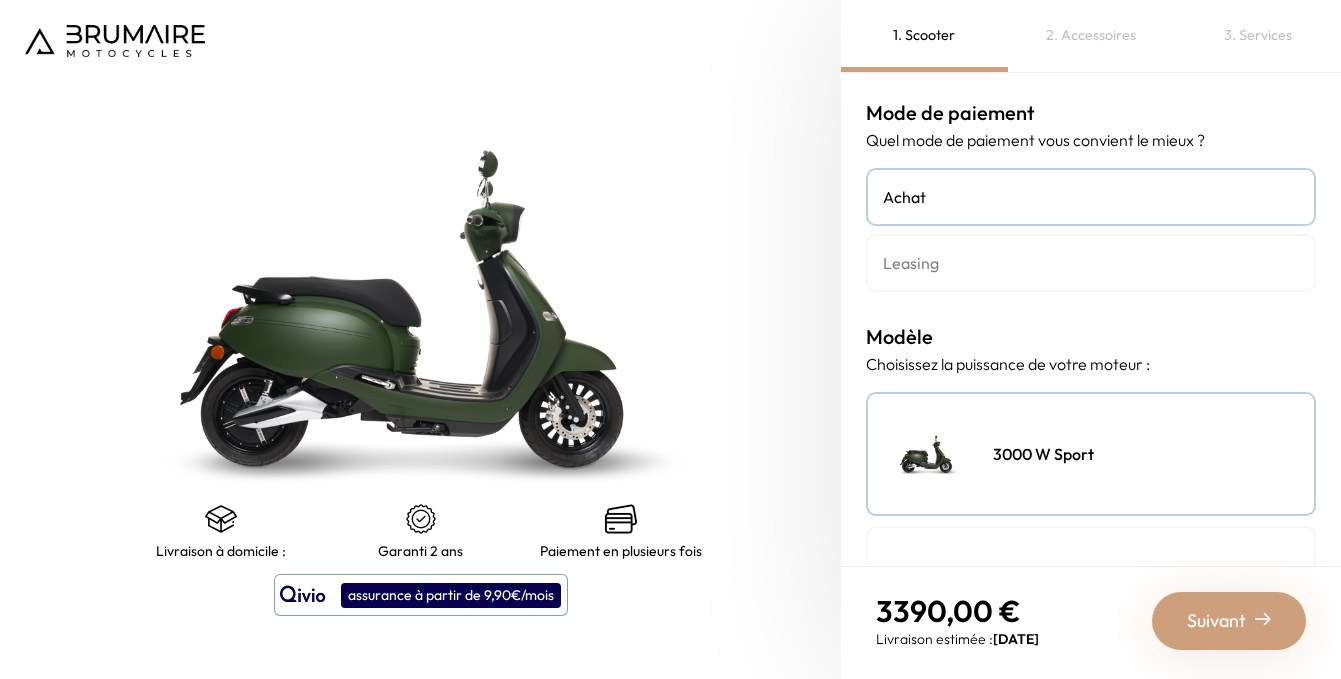 scroll, scrollTop: 0, scrollLeft: 0, axis: both 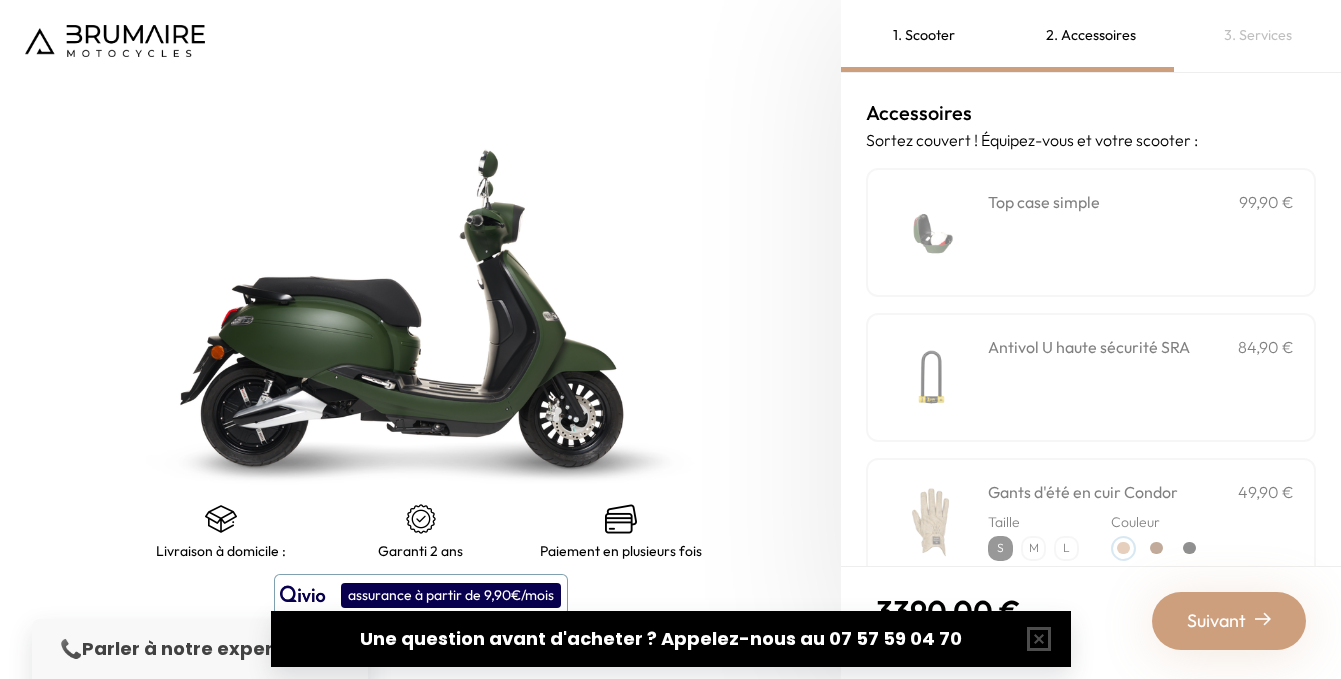click at bounding box center [115, 41] 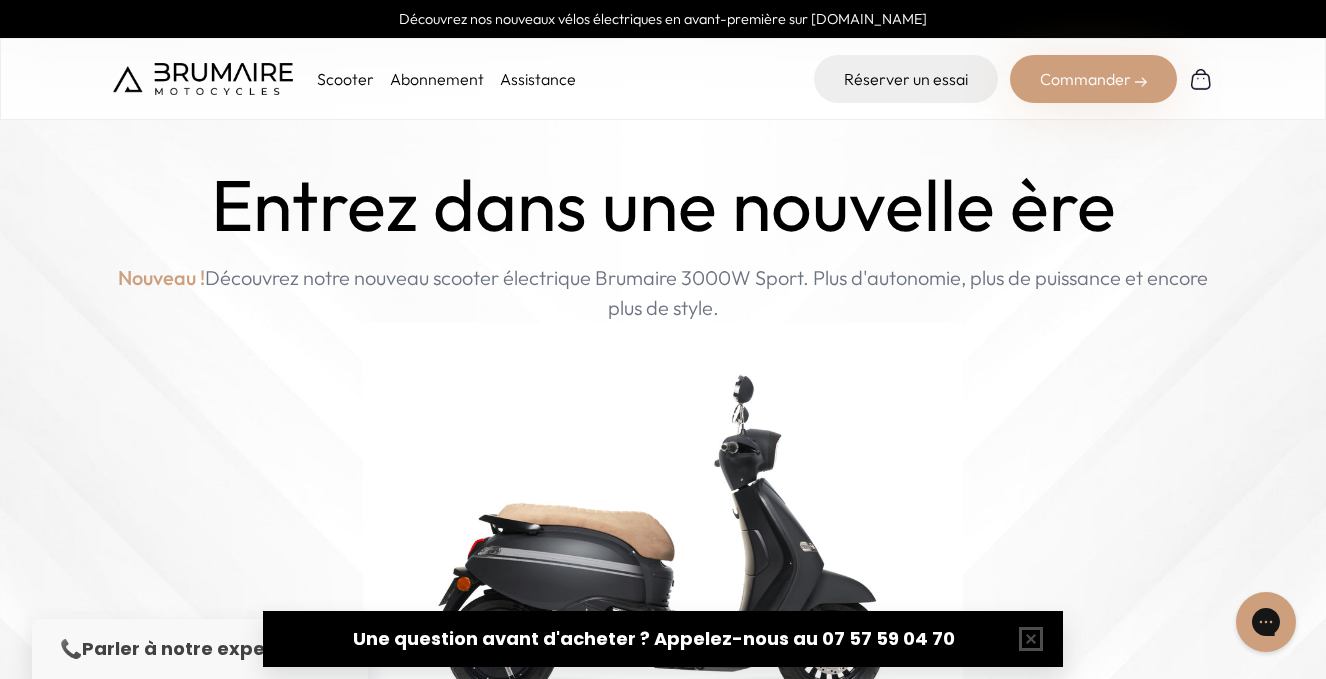 scroll, scrollTop: 0, scrollLeft: 0, axis: both 